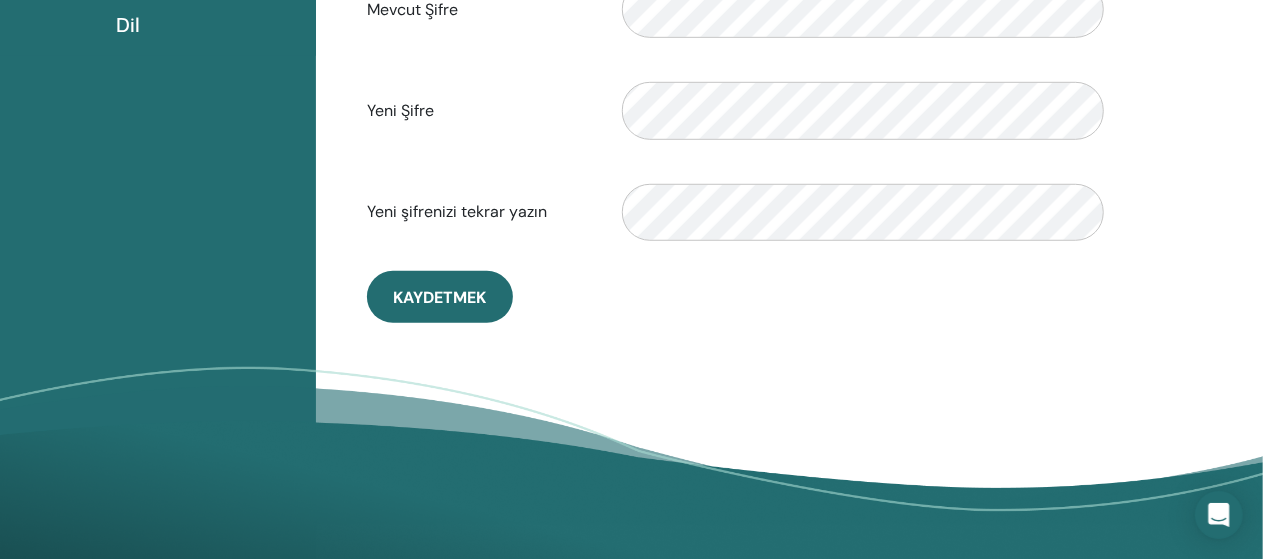 scroll, scrollTop: 603, scrollLeft: 0, axis: vertical 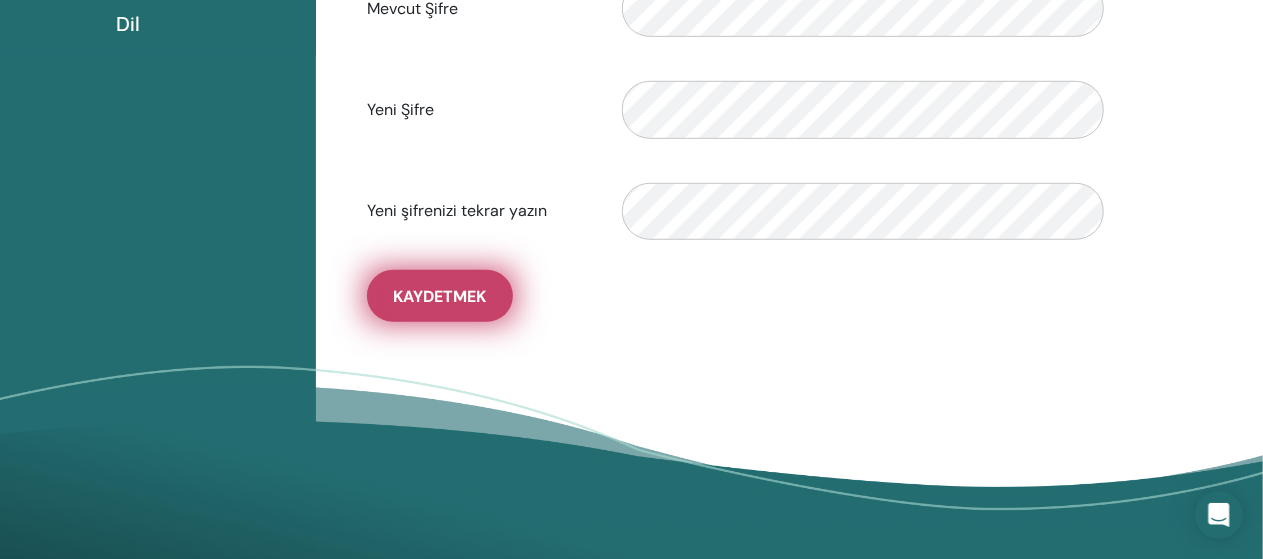 click on "Kaydetmek" at bounding box center (440, 296) 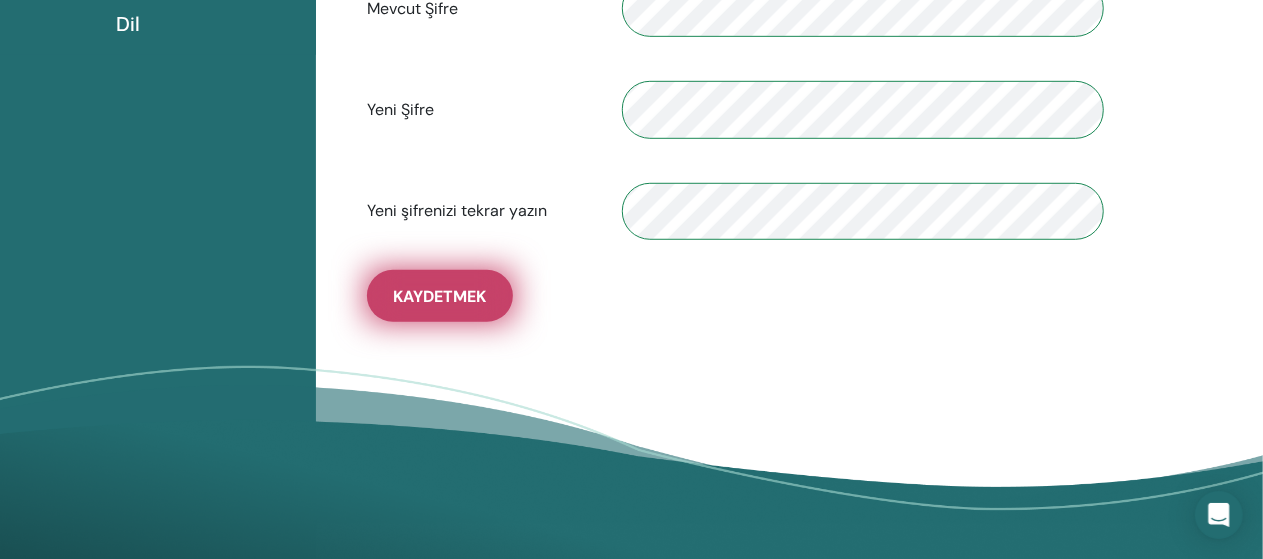 click on "Kaydetmek" at bounding box center [439, 296] 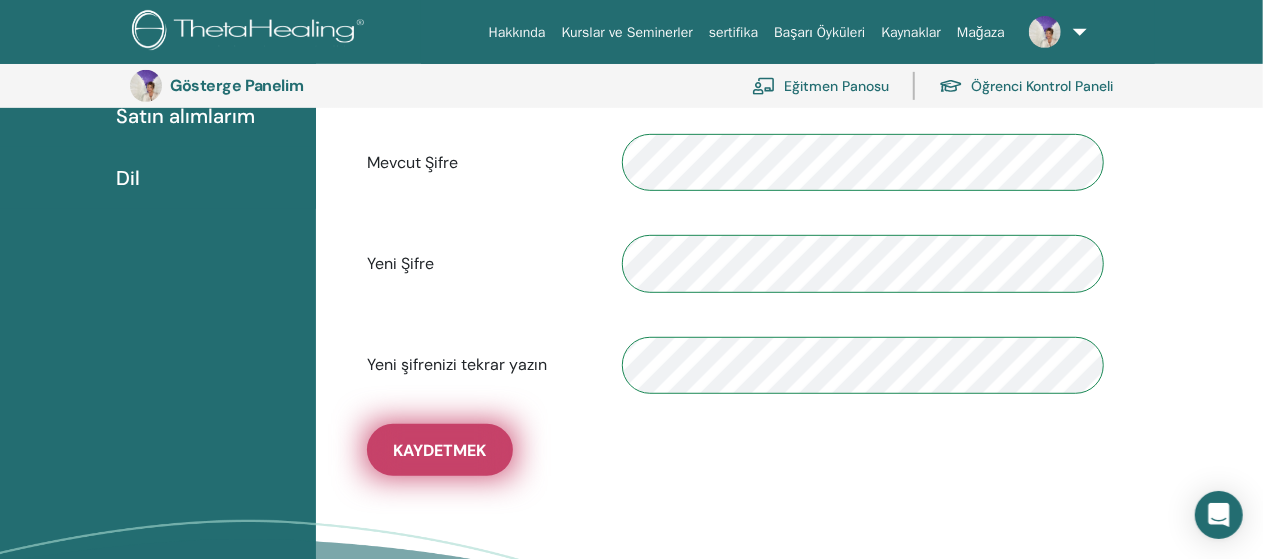 scroll, scrollTop: 448, scrollLeft: 0, axis: vertical 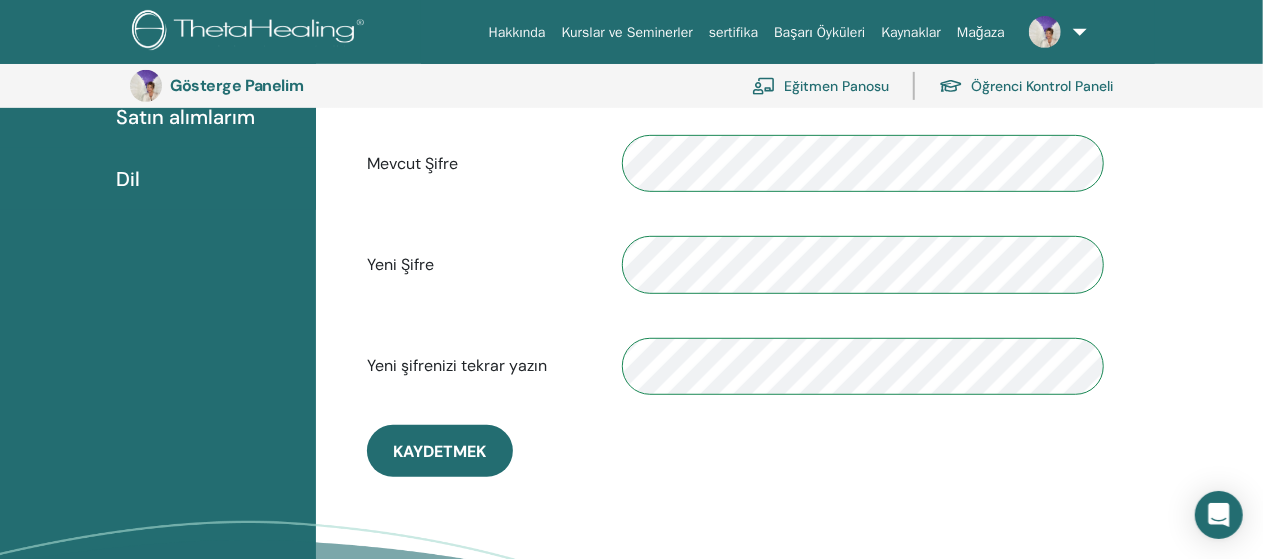 click on "Satın alımlarım" at bounding box center [185, 117] 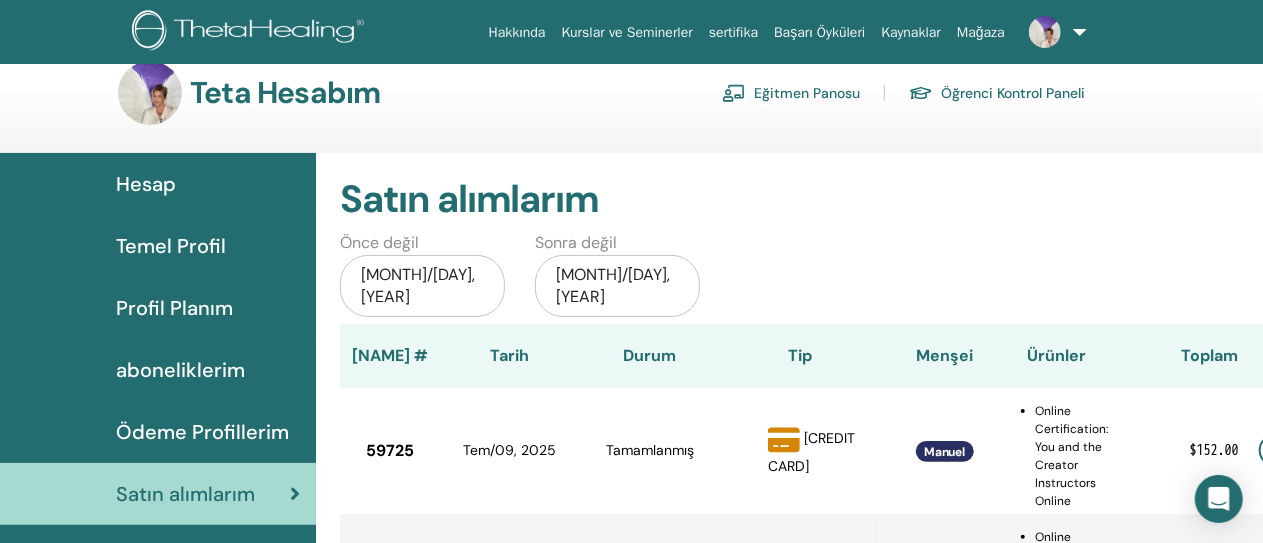 scroll, scrollTop: 0, scrollLeft: 0, axis: both 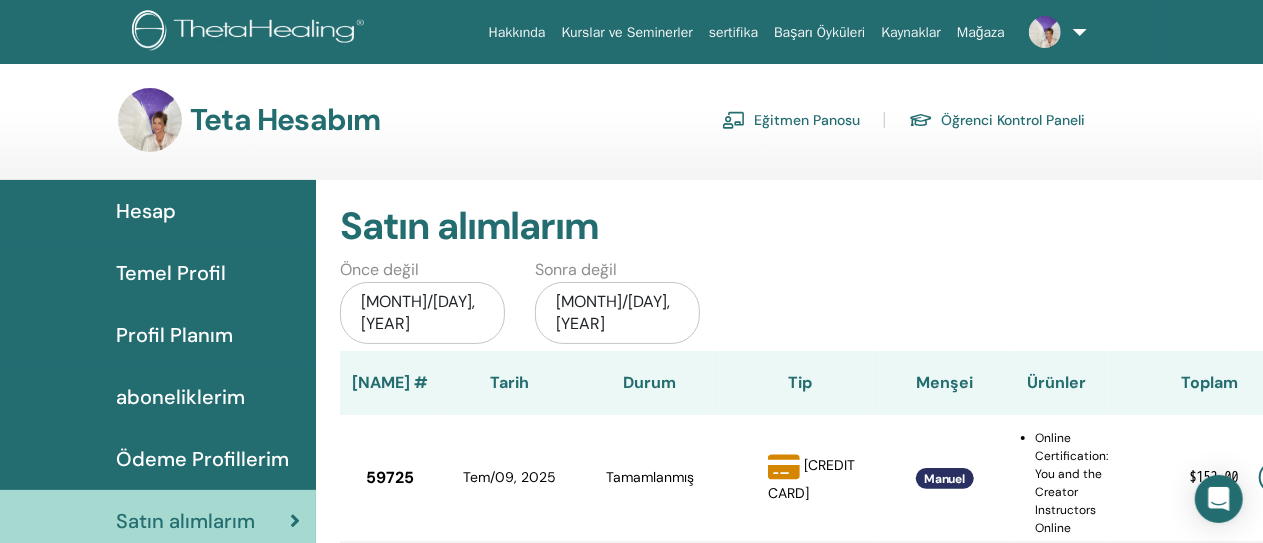 click on "Öğrenci Kontrol Paneli" at bounding box center (997, 120) 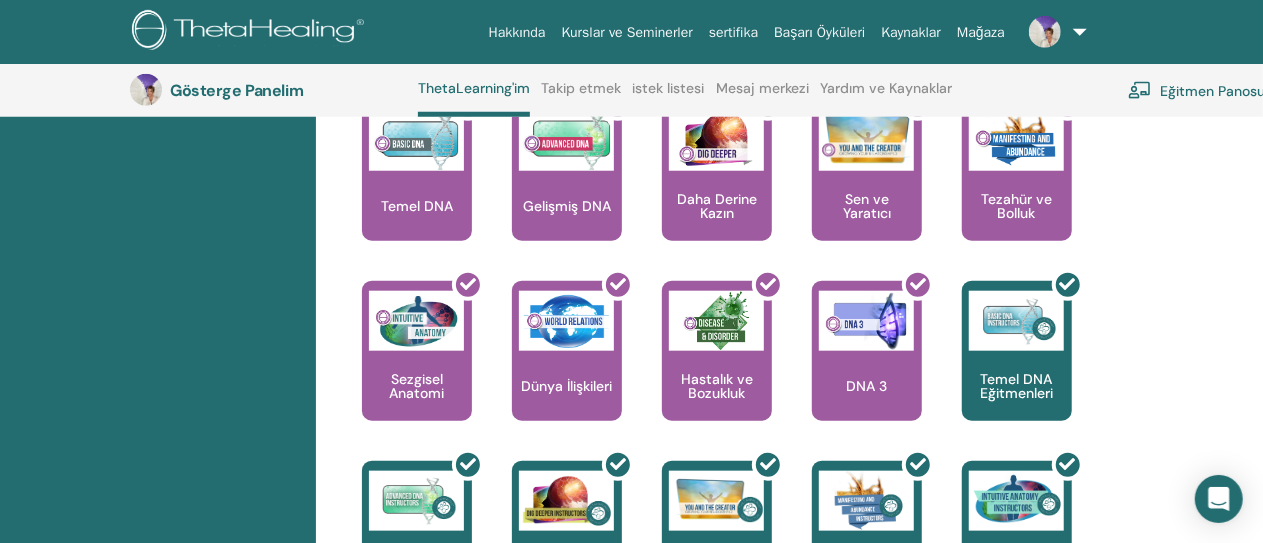 scroll, scrollTop: 886, scrollLeft: 0, axis: vertical 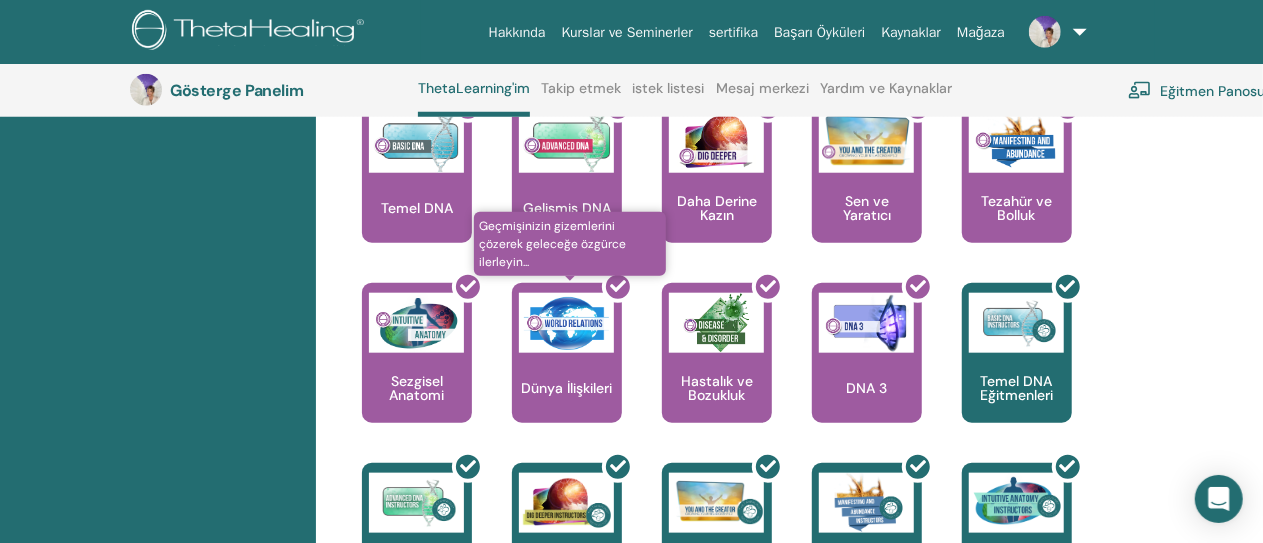 click at bounding box center (579, 361) 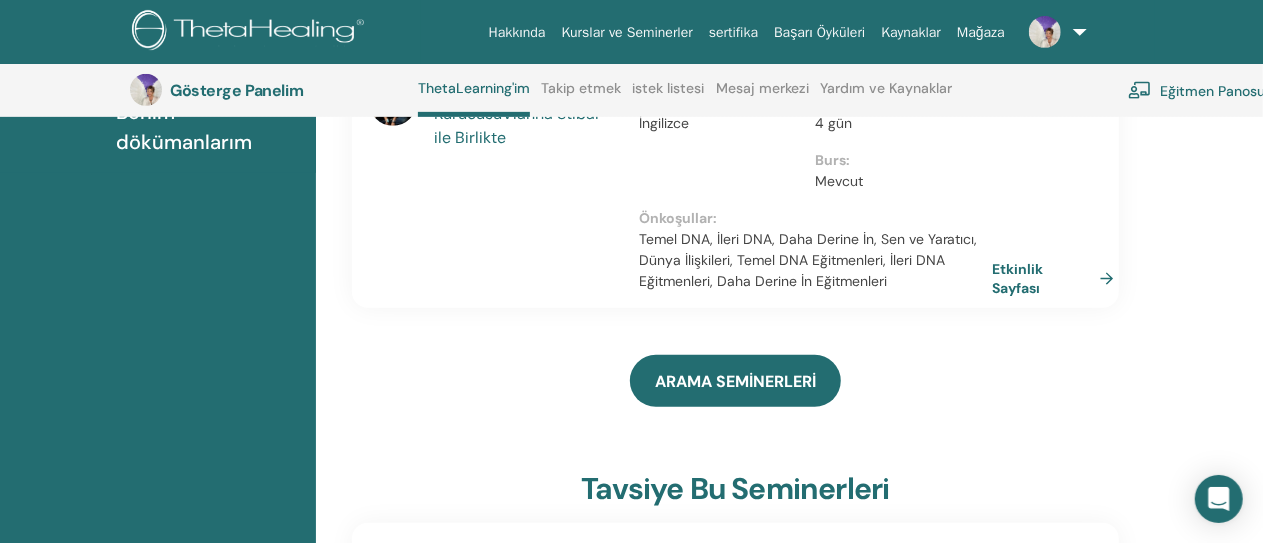 scroll, scrollTop: 454, scrollLeft: 0, axis: vertical 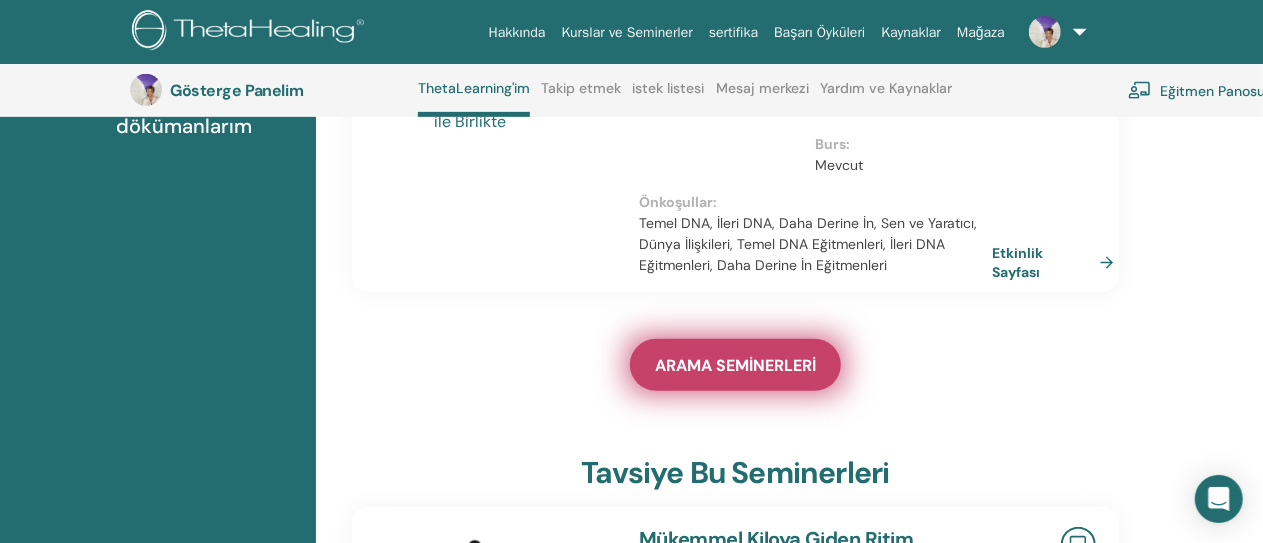click on "ARAMA SEMİNERLERİ" at bounding box center (735, 365) 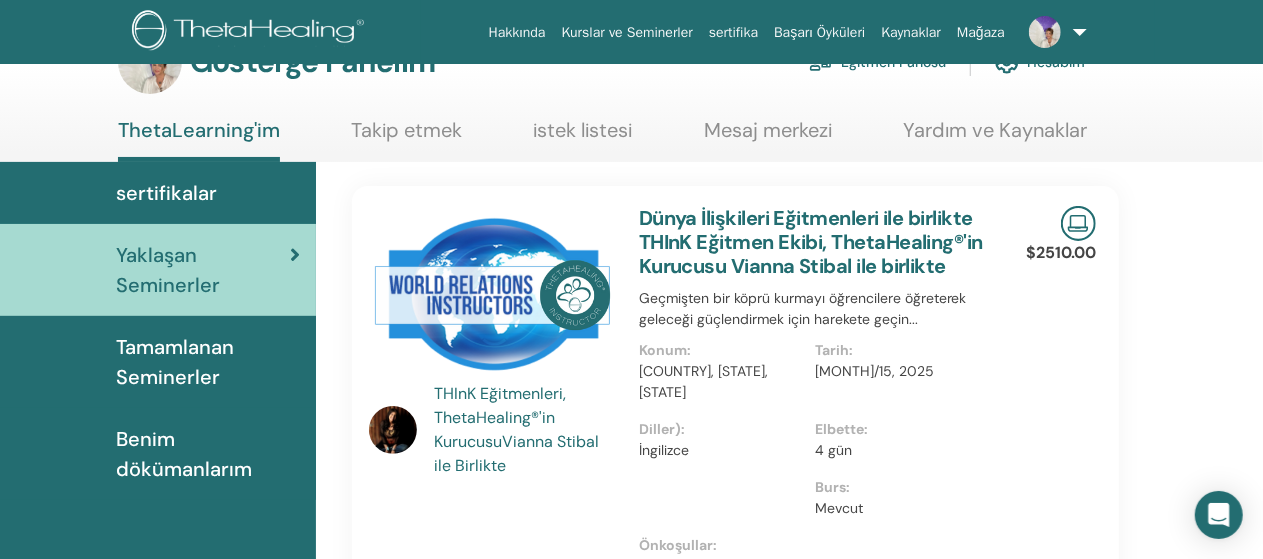 scroll, scrollTop: 54, scrollLeft: 0, axis: vertical 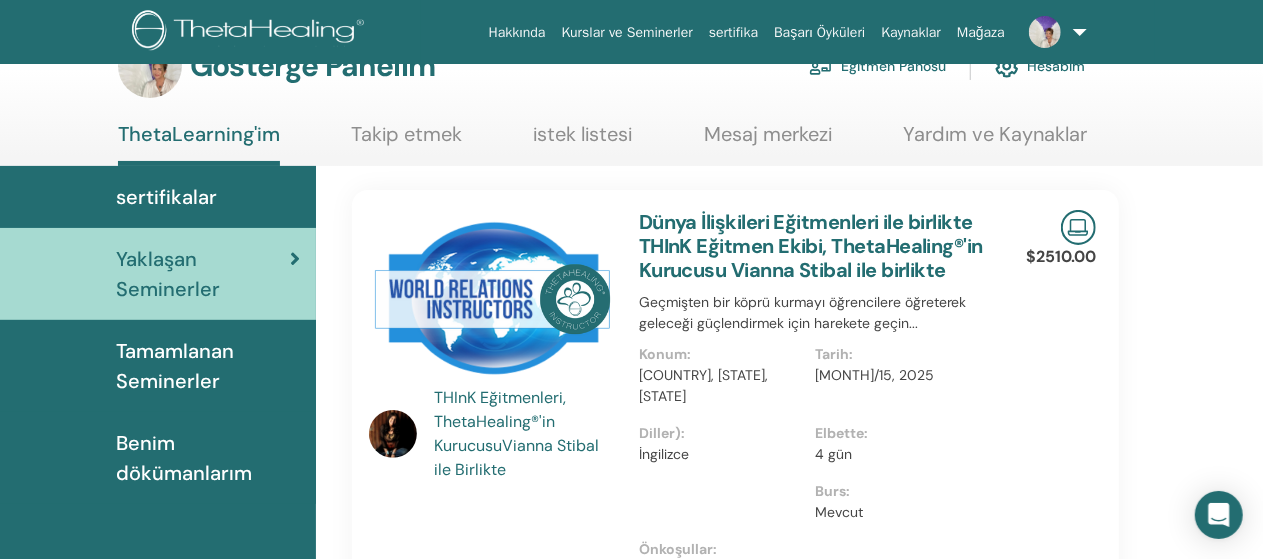 click on "Yaklaşan Seminerler" at bounding box center [203, 274] 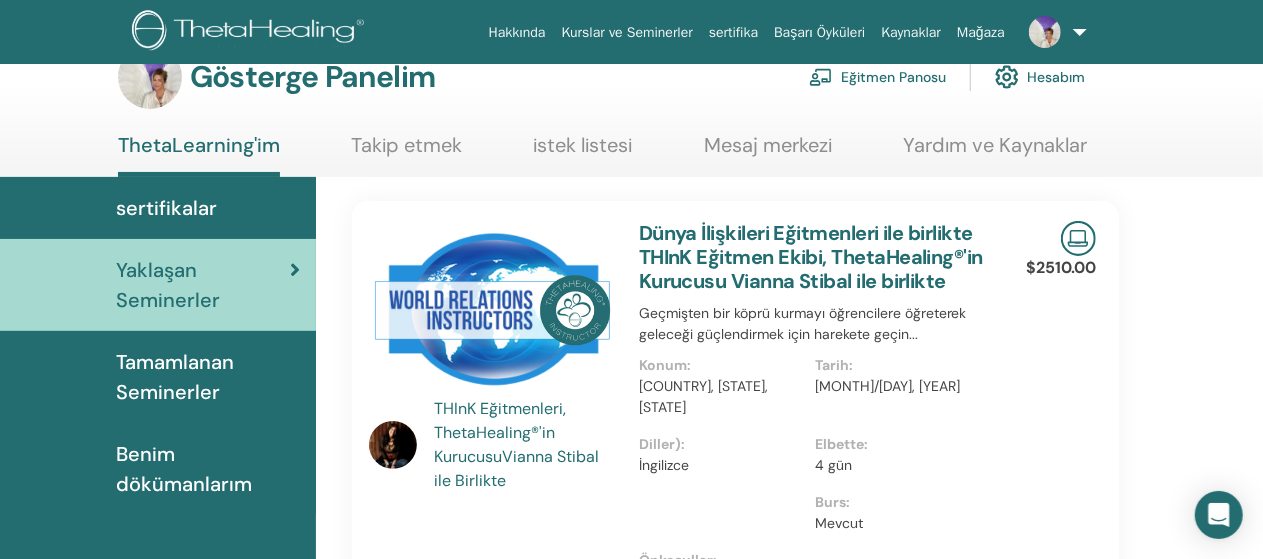 scroll, scrollTop: 41, scrollLeft: 0, axis: vertical 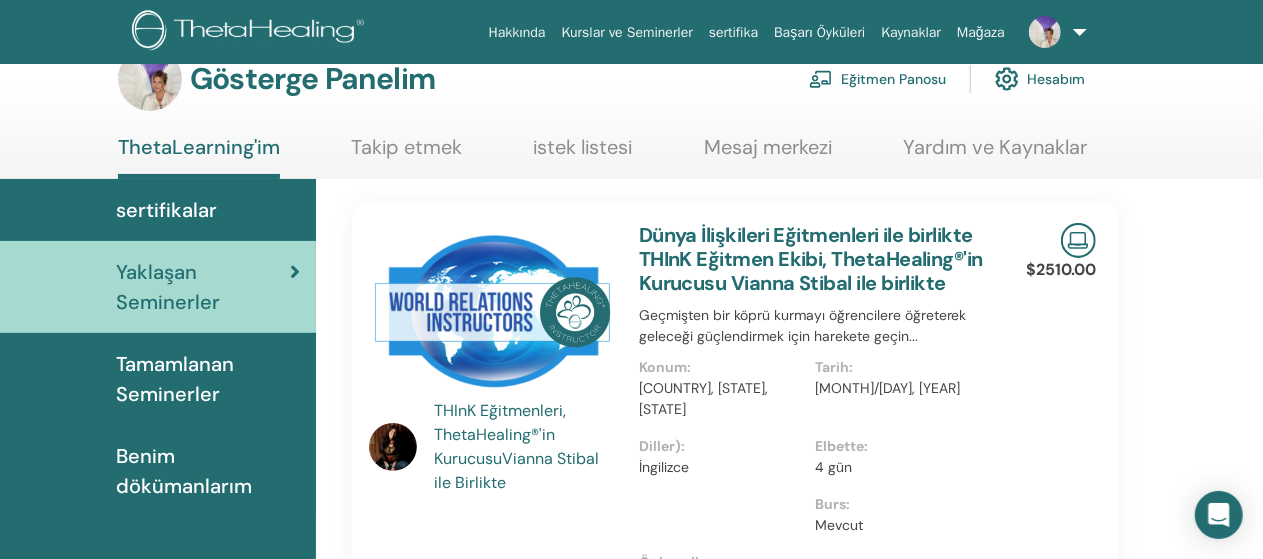 click on "Benim dökümanlarım" at bounding box center [184, 471] 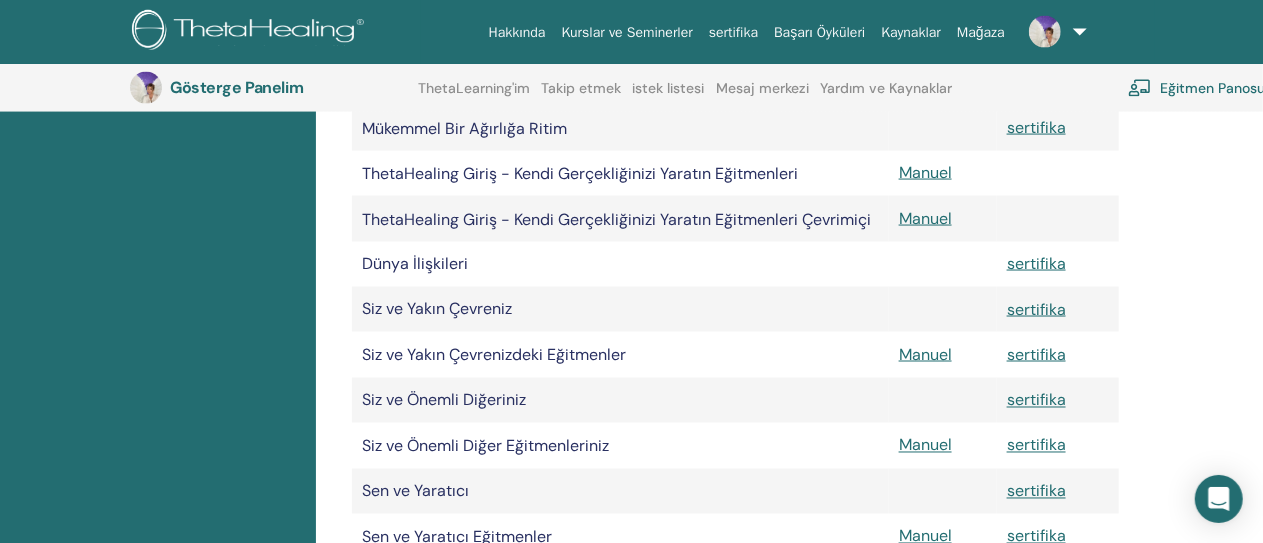 scroll, scrollTop: 1516, scrollLeft: 0, axis: vertical 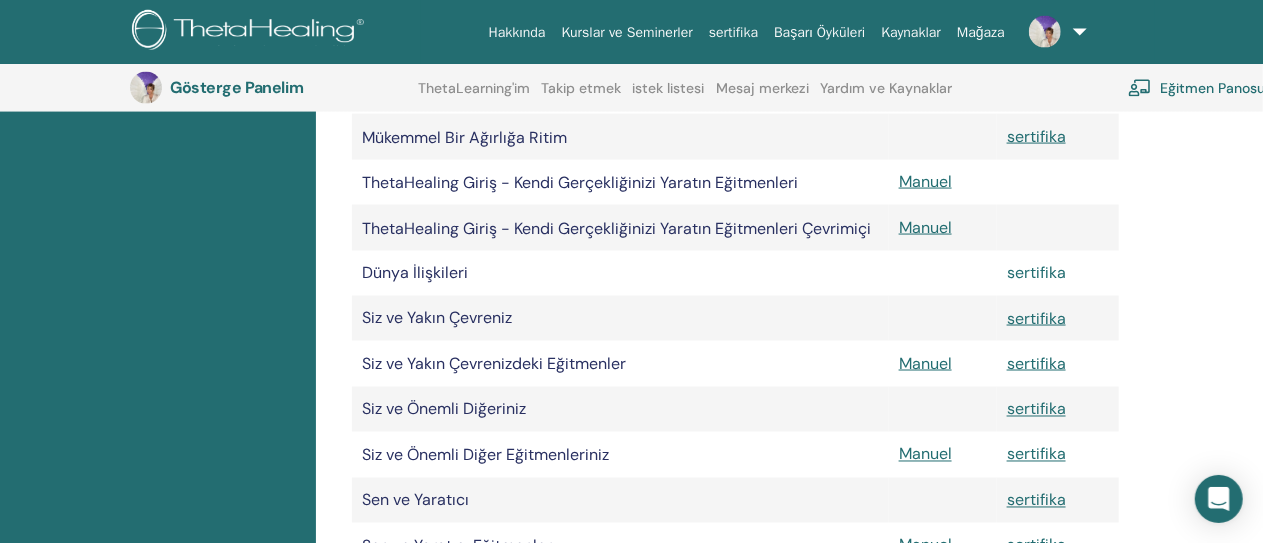 click on "sertifika" at bounding box center (1036, 272) 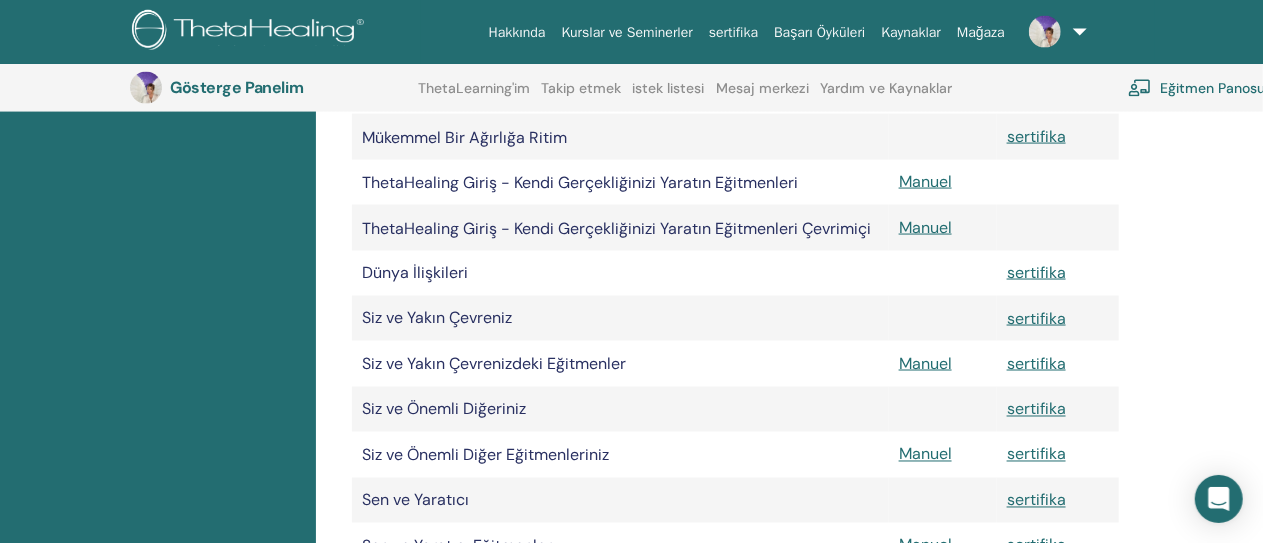 drag, startPoint x: 1034, startPoint y: 378, endPoint x: 1249, endPoint y: 328, distance: 220.7374 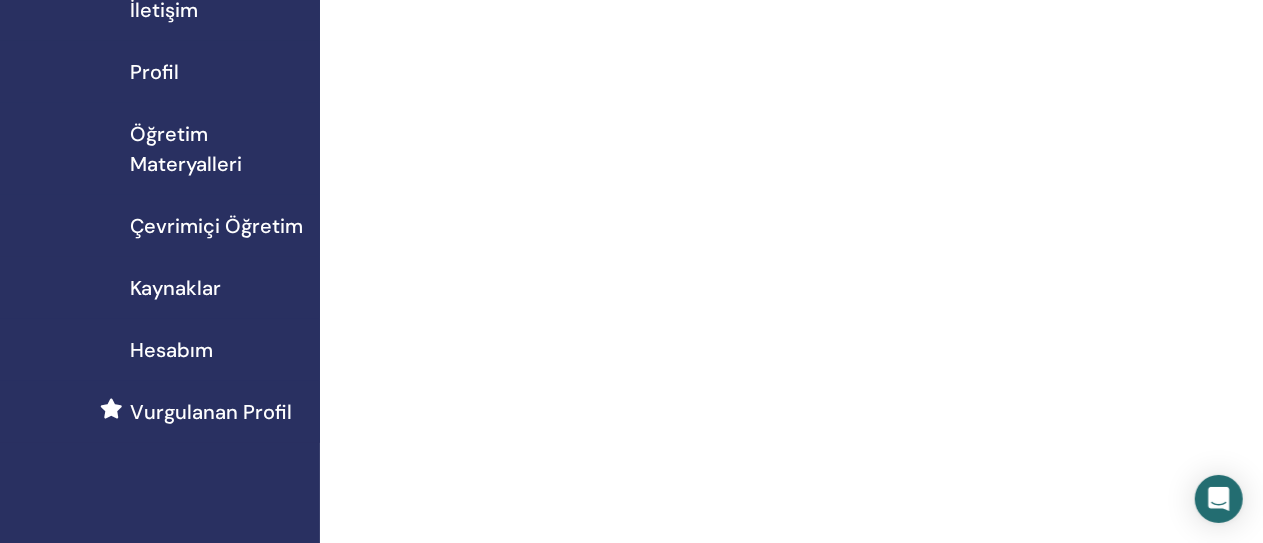 scroll, scrollTop: 0, scrollLeft: 0, axis: both 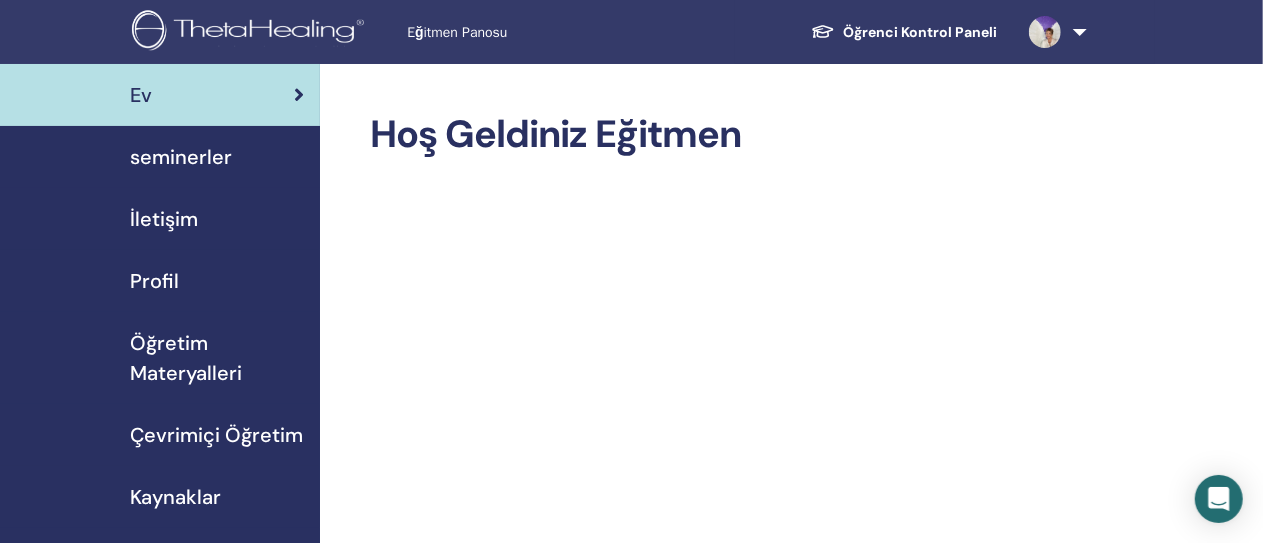 click on "seminerler" at bounding box center (181, 157) 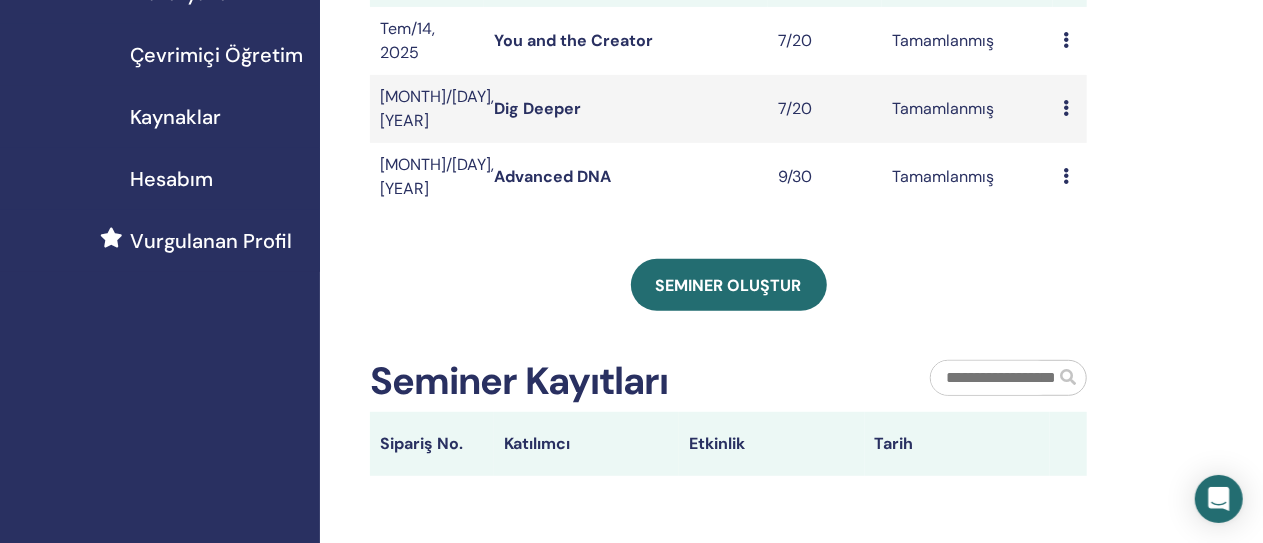 scroll, scrollTop: 371, scrollLeft: 0, axis: vertical 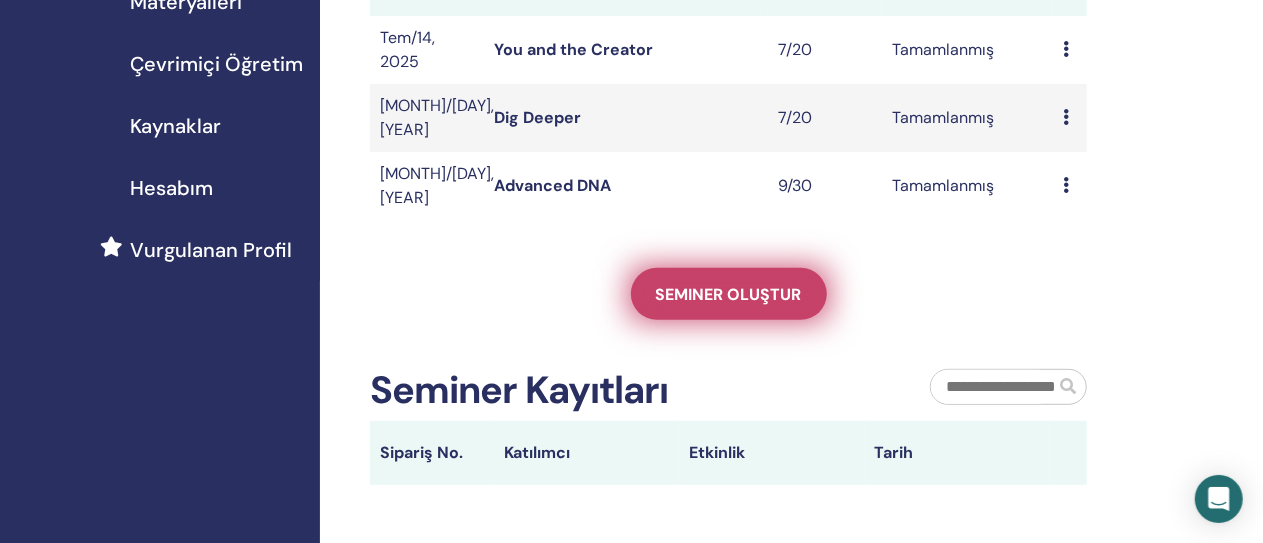 click on "Seminer oluştur" at bounding box center [729, 294] 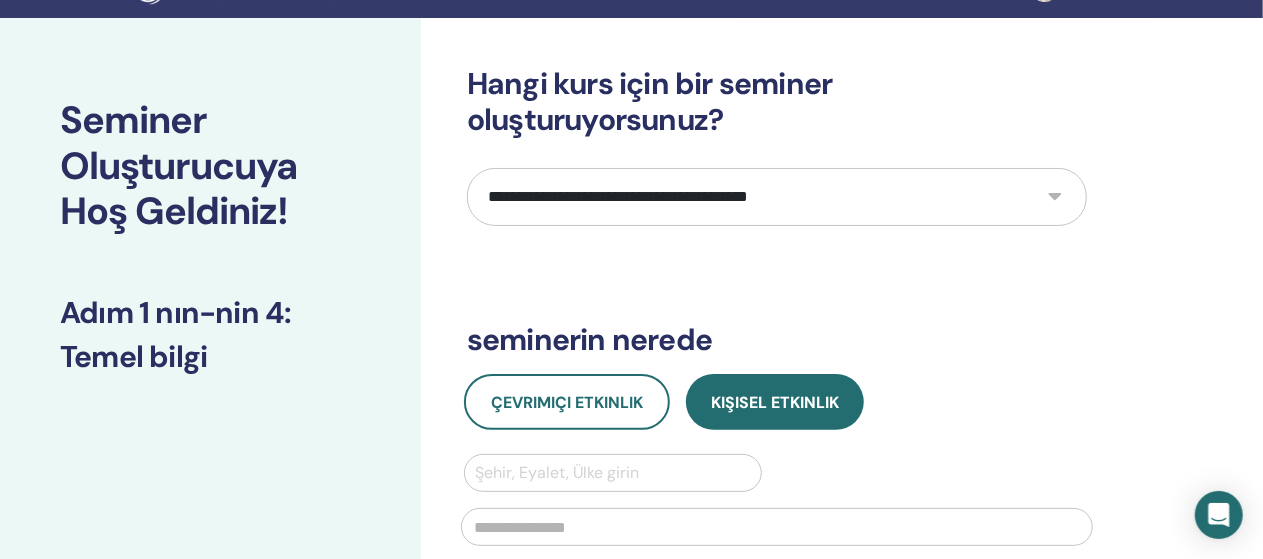 scroll, scrollTop: 0, scrollLeft: 0, axis: both 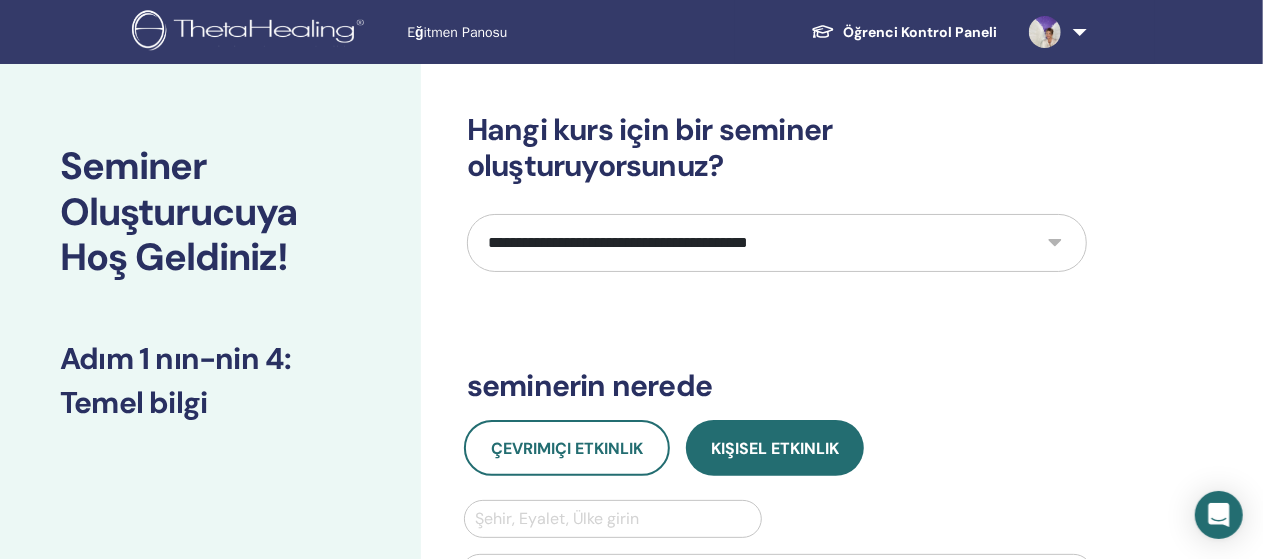 click on "Öğrenci Kontrol Paneli" at bounding box center [904, 32] 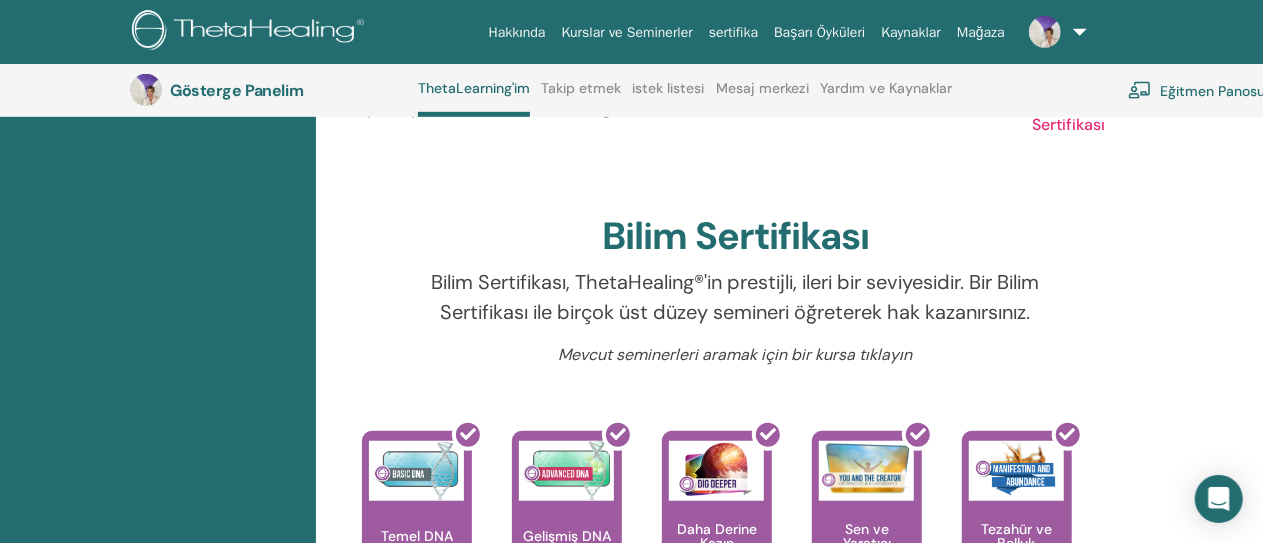 scroll, scrollTop: 560, scrollLeft: 0, axis: vertical 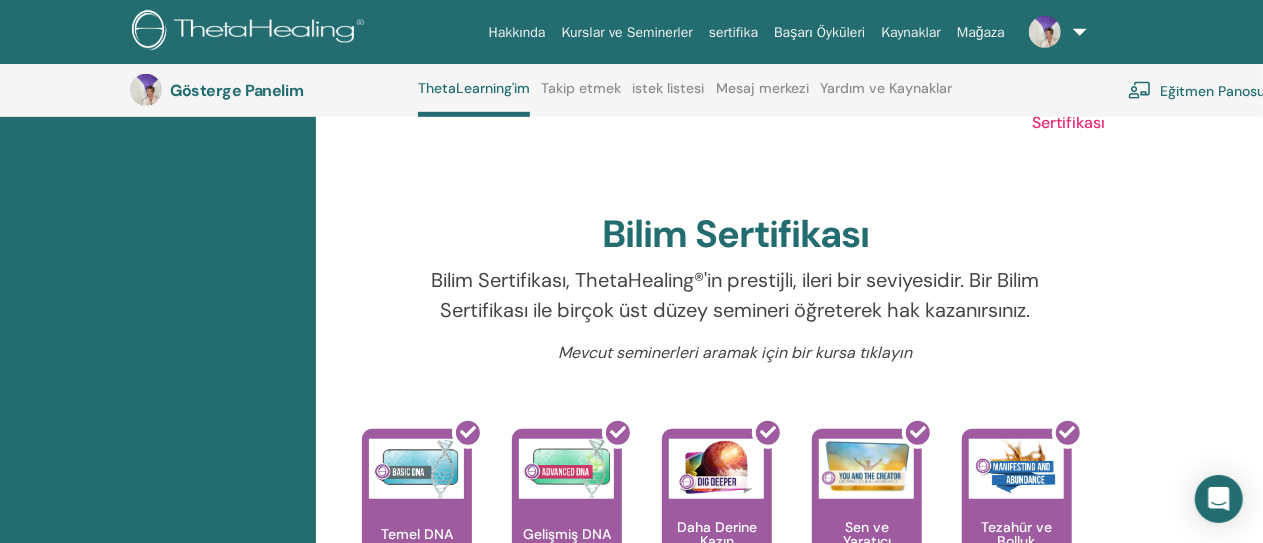 click on "Eğitmen Panosu" at bounding box center [1212, 91] 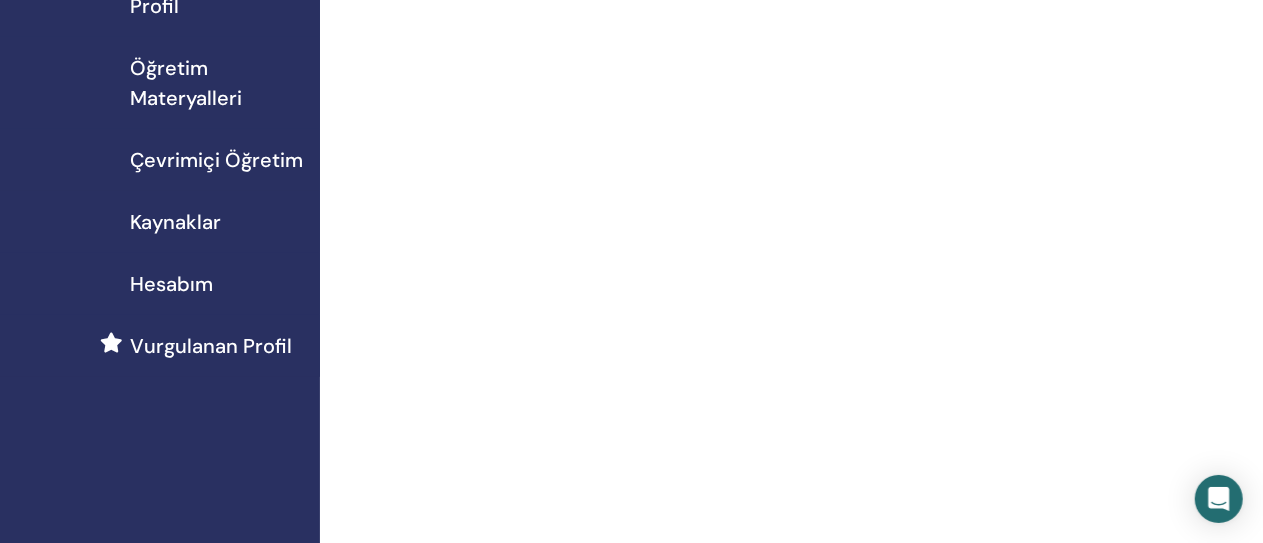 scroll, scrollTop: 278, scrollLeft: 0, axis: vertical 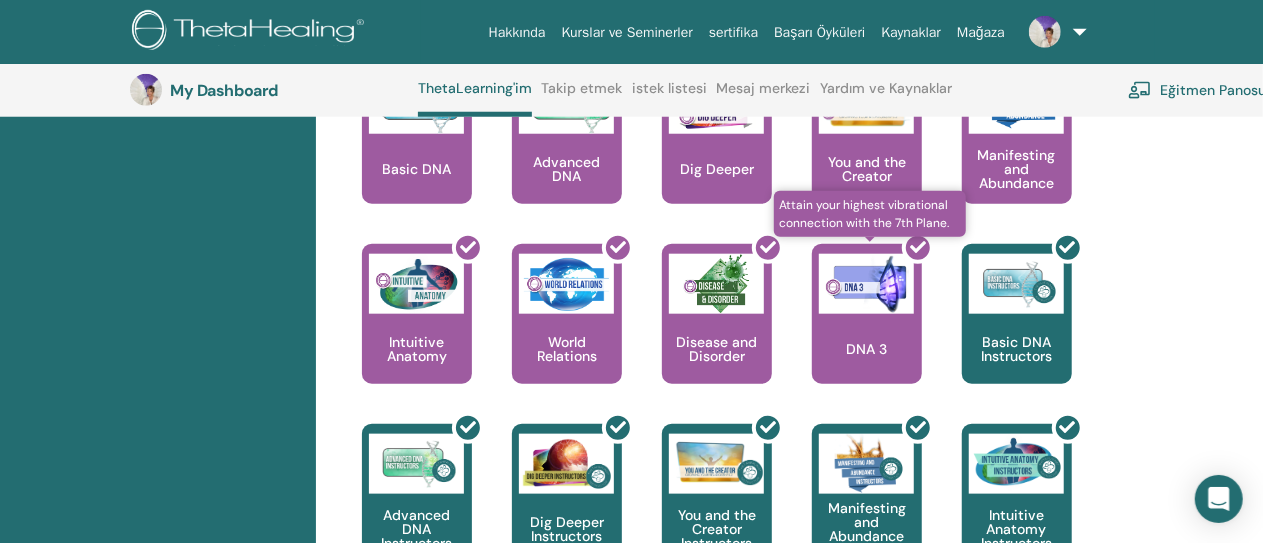 click at bounding box center [879, 322] 